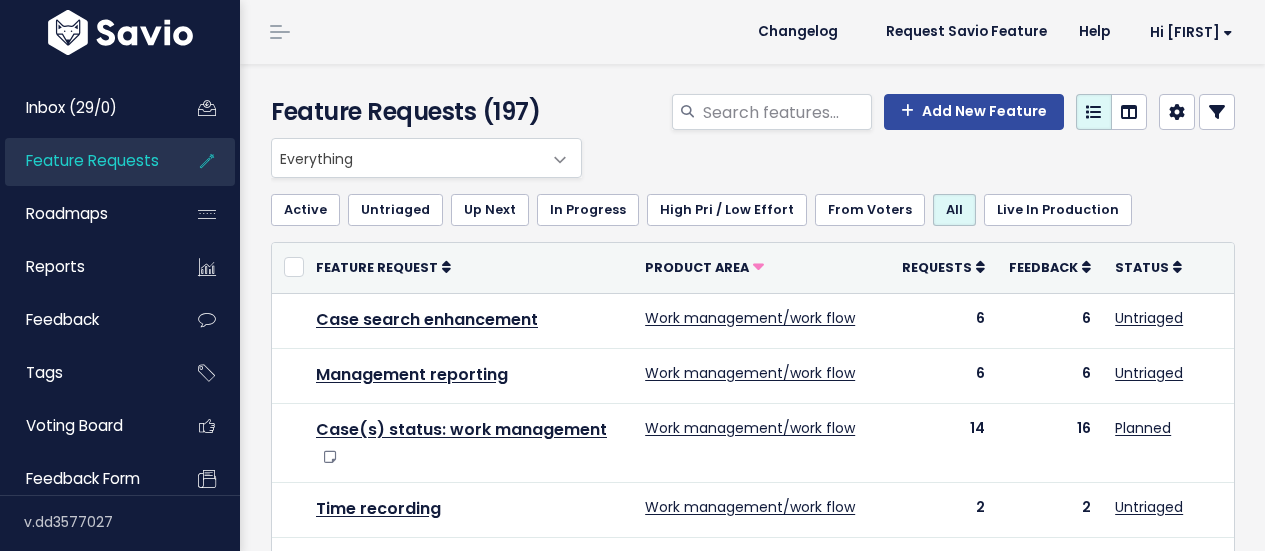 scroll, scrollTop: 0, scrollLeft: 0, axis: both 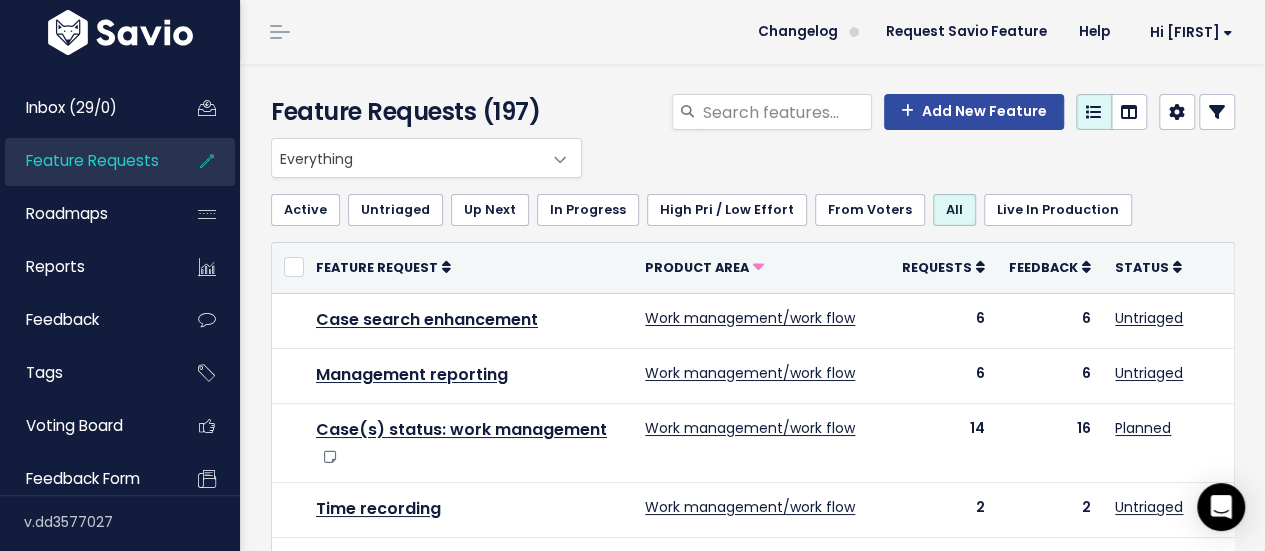 click at bounding box center [1217, 112] 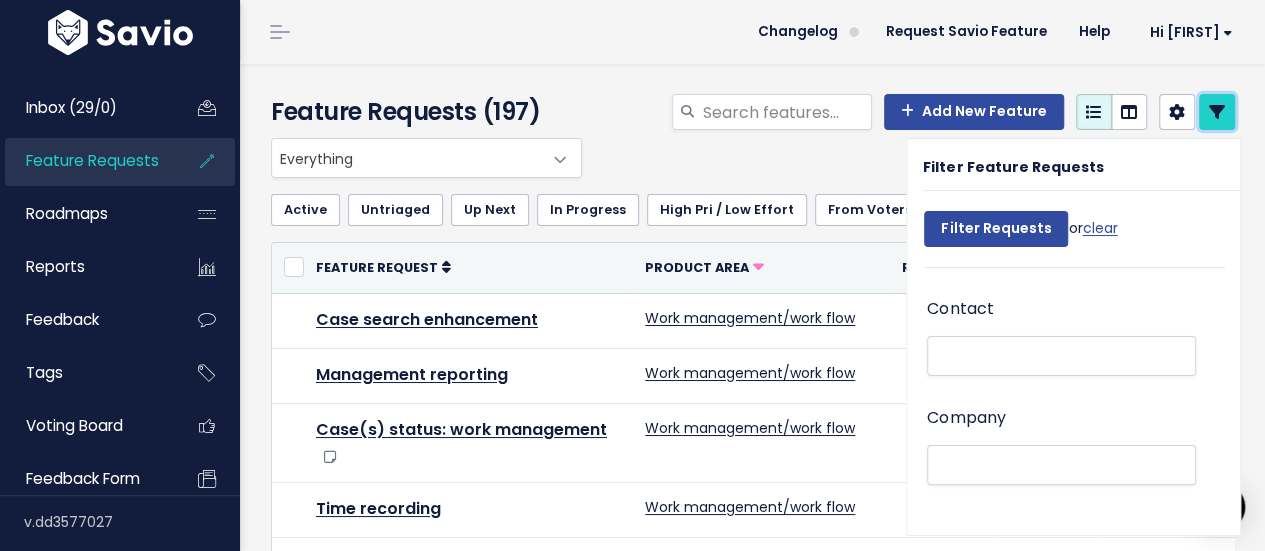 scroll, scrollTop: 103, scrollLeft: 0, axis: vertical 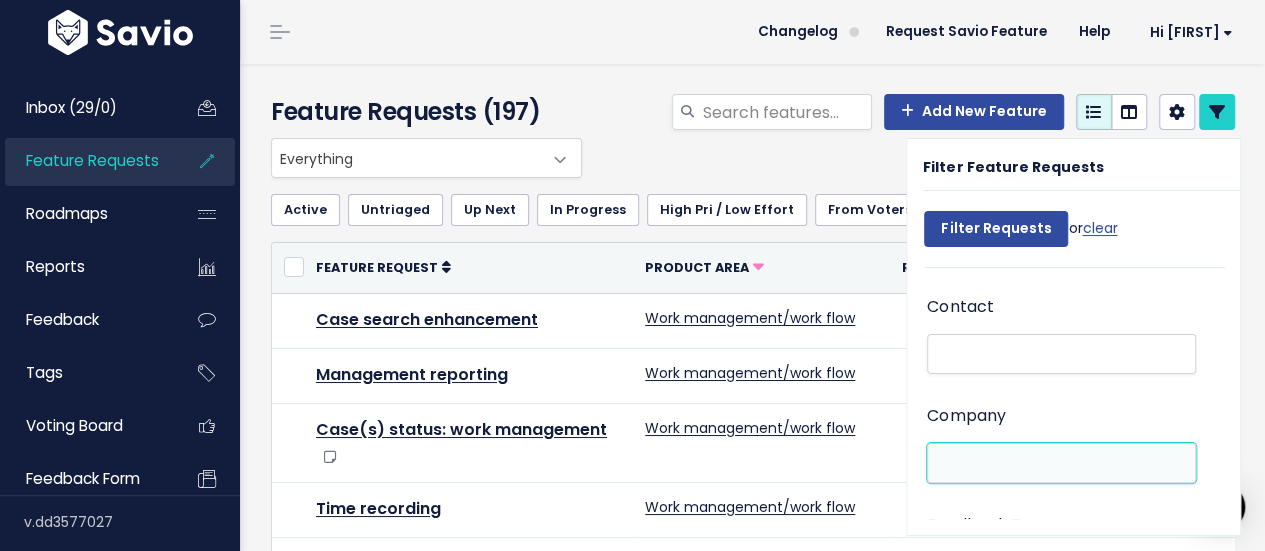 click at bounding box center (1057, 463) 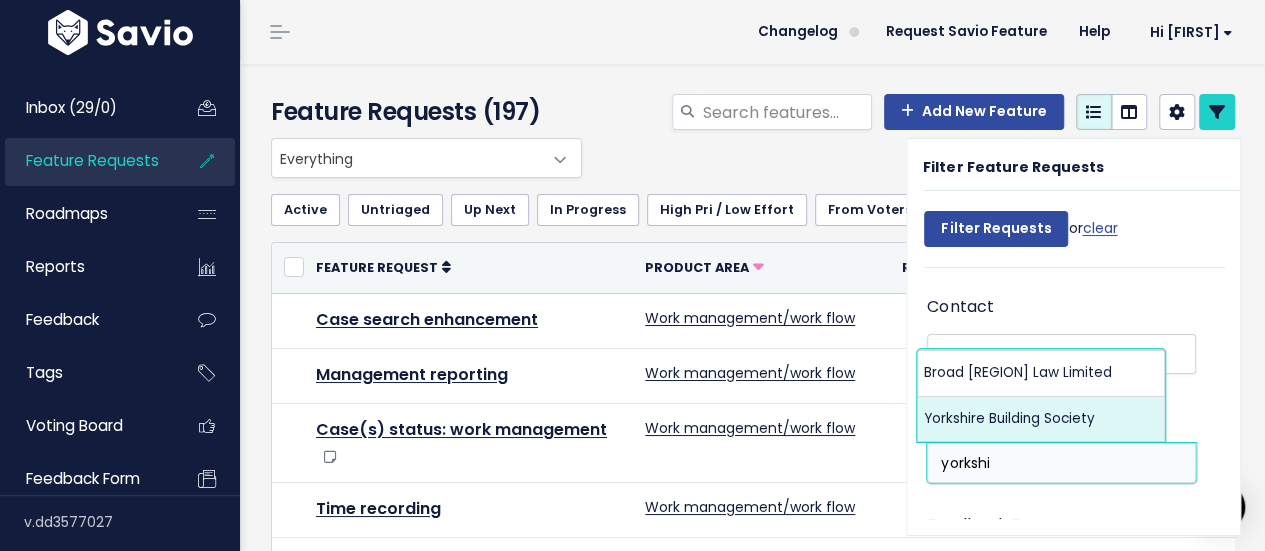 type on "yorkshi" 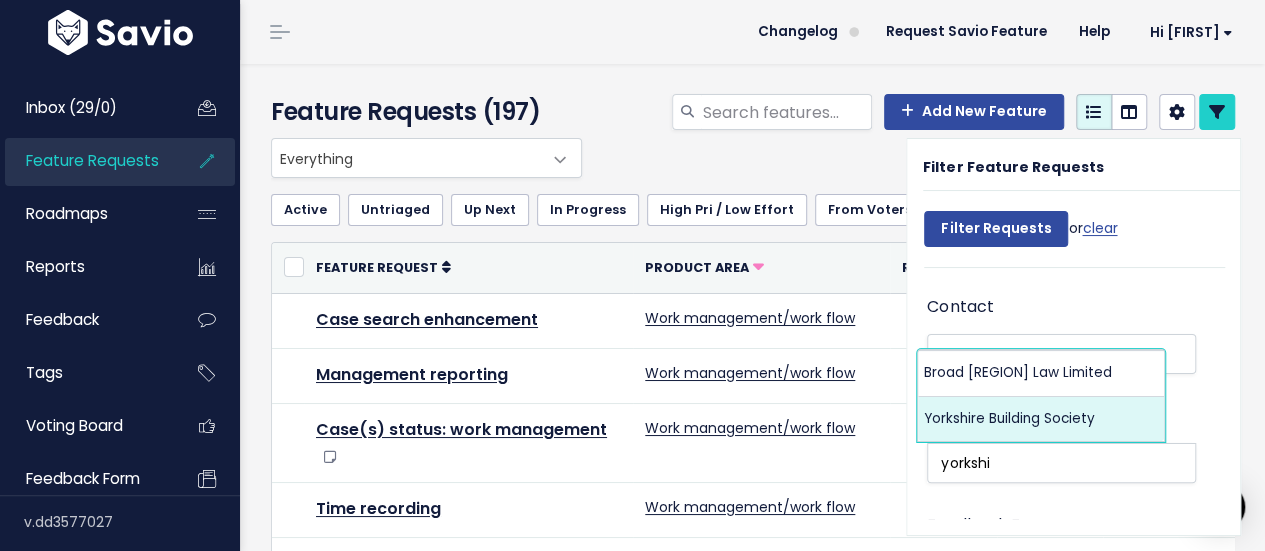 type 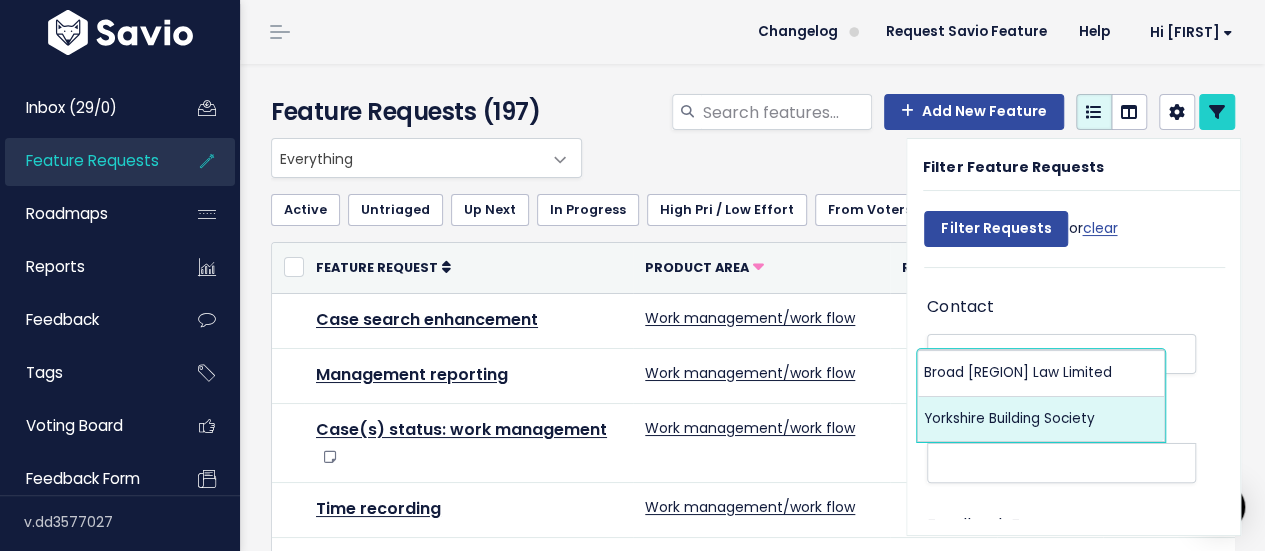 scroll, scrollTop: 0, scrollLeft: 15, axis: horizontal 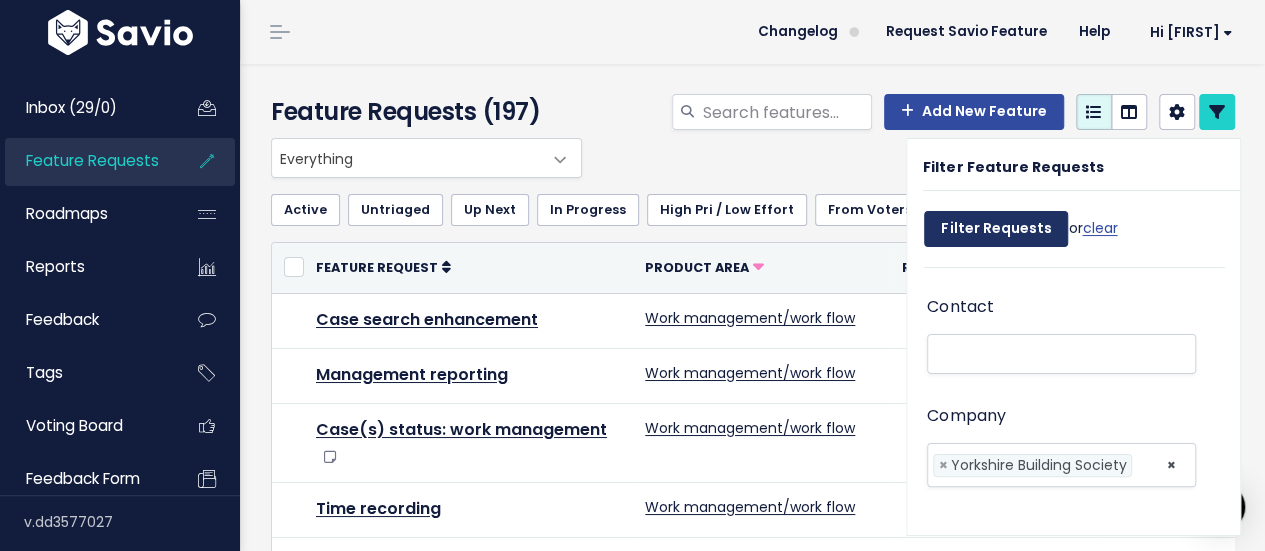 click on "Filter Requests" at bounding box center [996, 229] 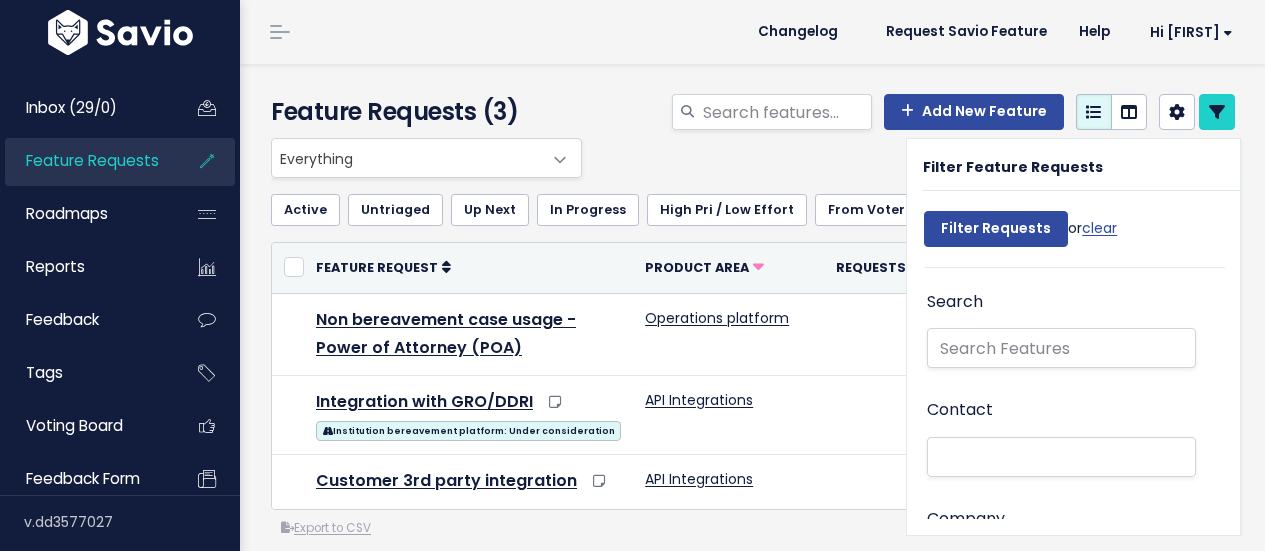select 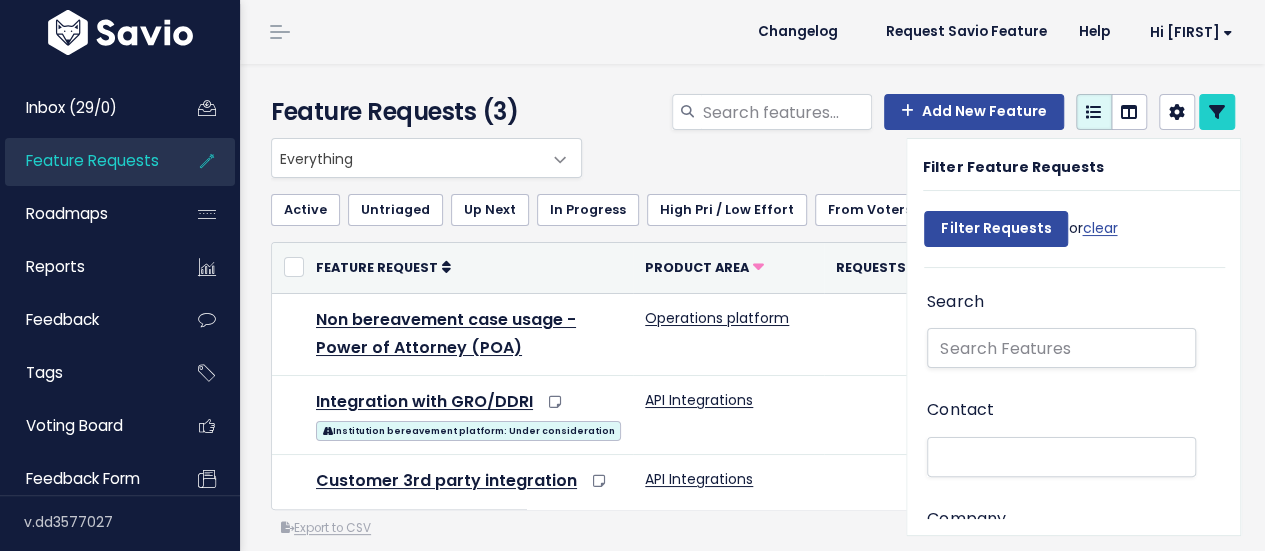 scroll, scrollTop: 103, scrollLeft: 0, axis: vertical 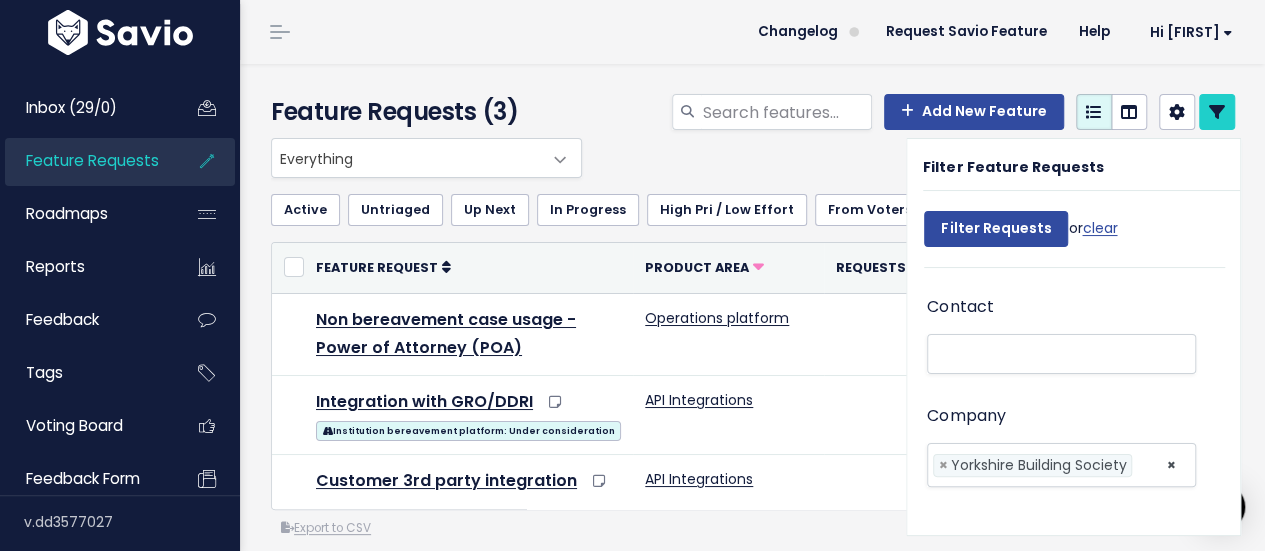 click on "Everything
Any Product: Any Product Area
Any Product: No Product Area
No Product
Legal platform: Any Product Area
Legal platform: No Product Area
Legal platform: Work management/work flow
Legal platform: Estate overview
Legal platform: Estate administration-Inc/Exp
Legal platform: Forms, IHT, court applications
Legal platform: Account management
Legal platform: Estate items
Legal platform: People and beneficiaries
Legal platform: 3rd party Integrations
Legal platform: Correspondence
Bereavement platform: Any Product Area
Bereavement platform: No Product Area
Bereavement platform: Emails and Communication
Bereavement platform: Online form
Bereavement platform: Notifier platform
Bereavement platform: Operations platform
Bereavement platform: Physical document sharing
Bereavement platform: Single notification channel" at bounding box center [748, 158] 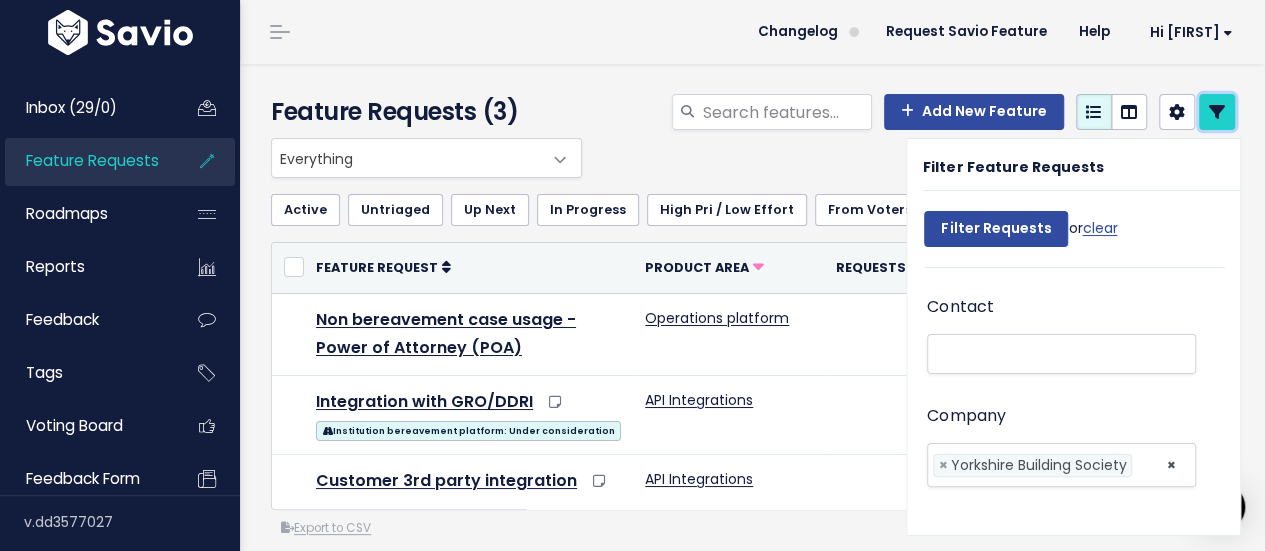 click at bounding box center [1217, 112] 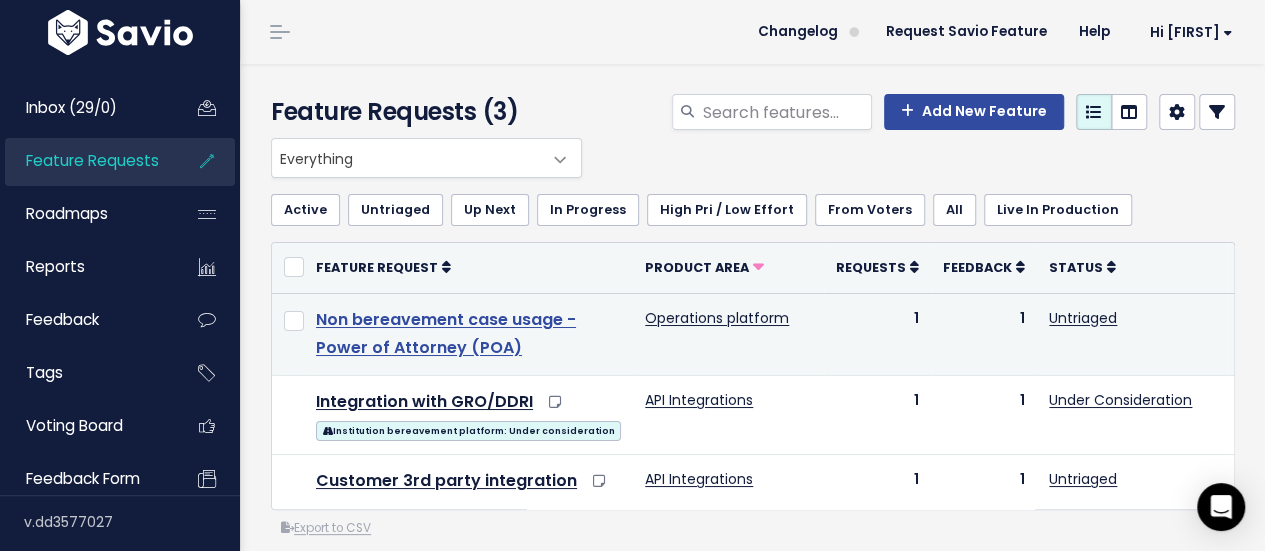 click on "Non bereavement case usage - Power of Attorney (POA)" at bounding box center [446, 334] 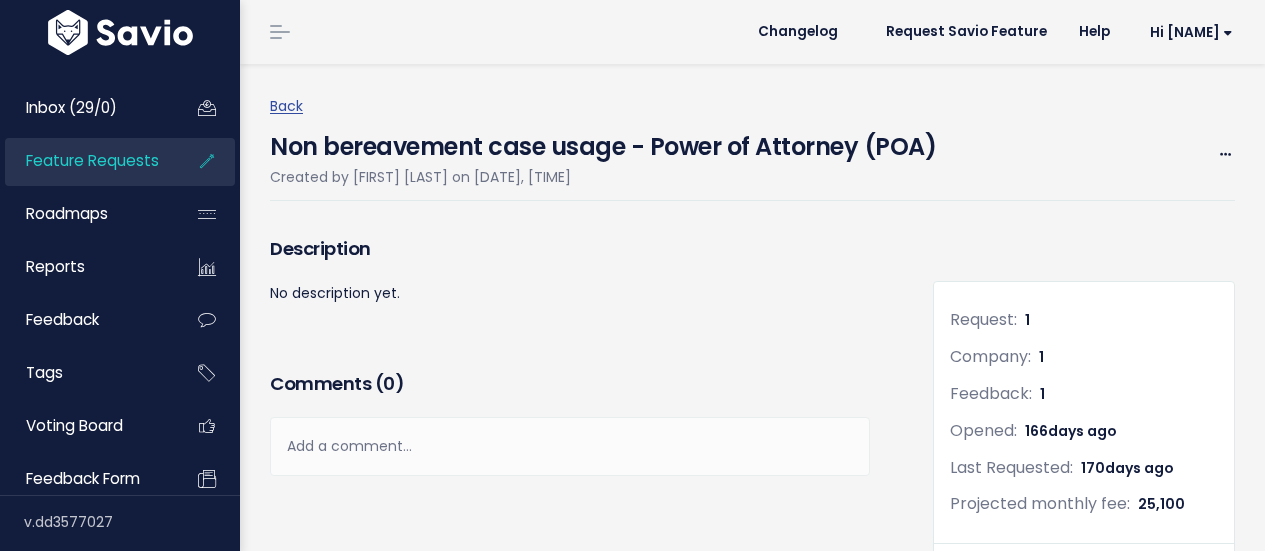 scroll, scrollTop: 0, scrollLeft: 0, axis: both 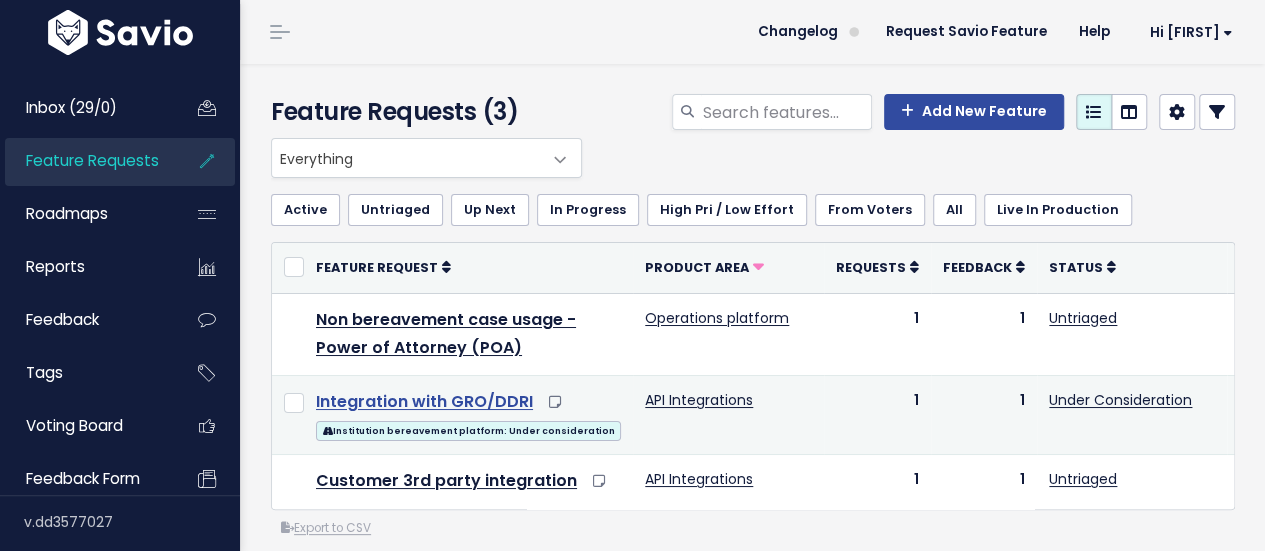 click on "Integration with GRO/DDRI" at bounding box center (424, 401) 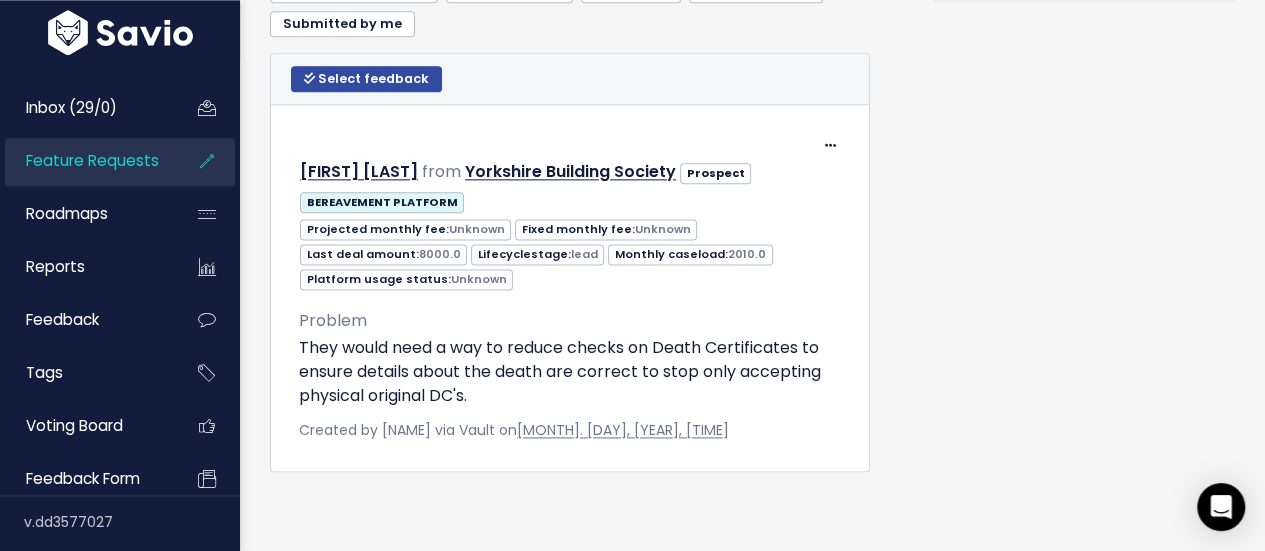 scroll, scrollTop: 1209, scrollLeft: 0, axis: vertical 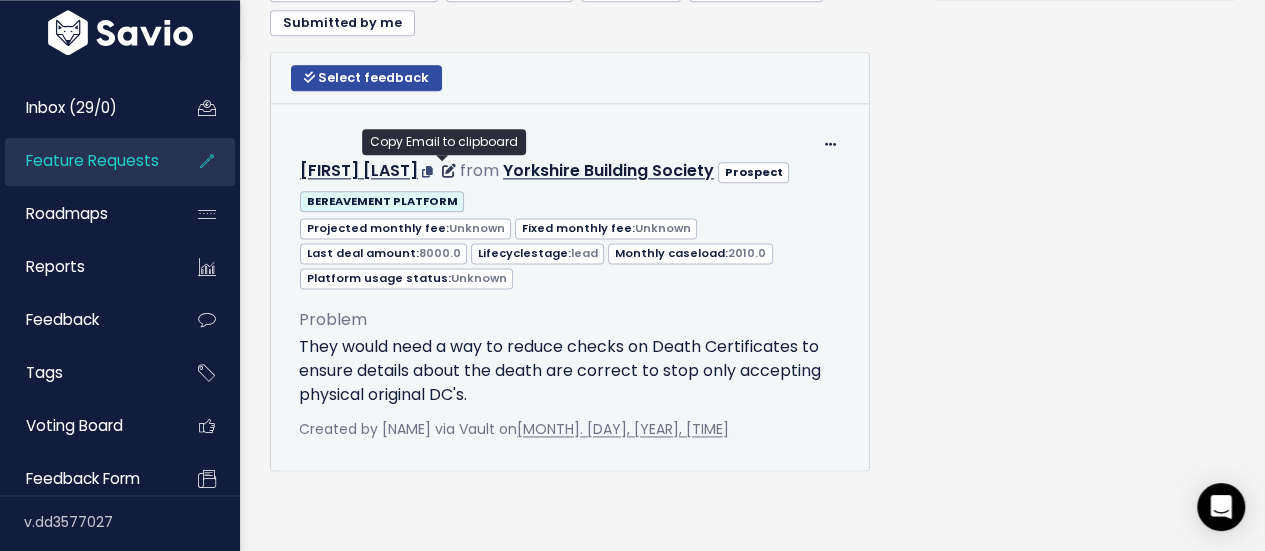 click at bounding box center (427, 172) 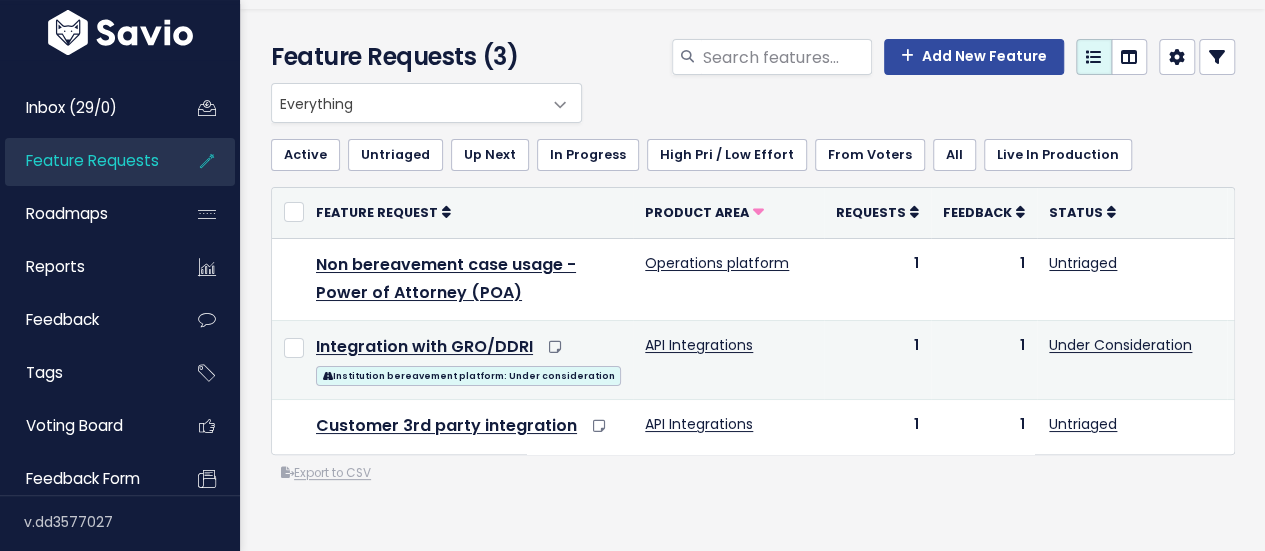 scroll, scrollTop: 56, scrollLeft: 0, axis: vertical 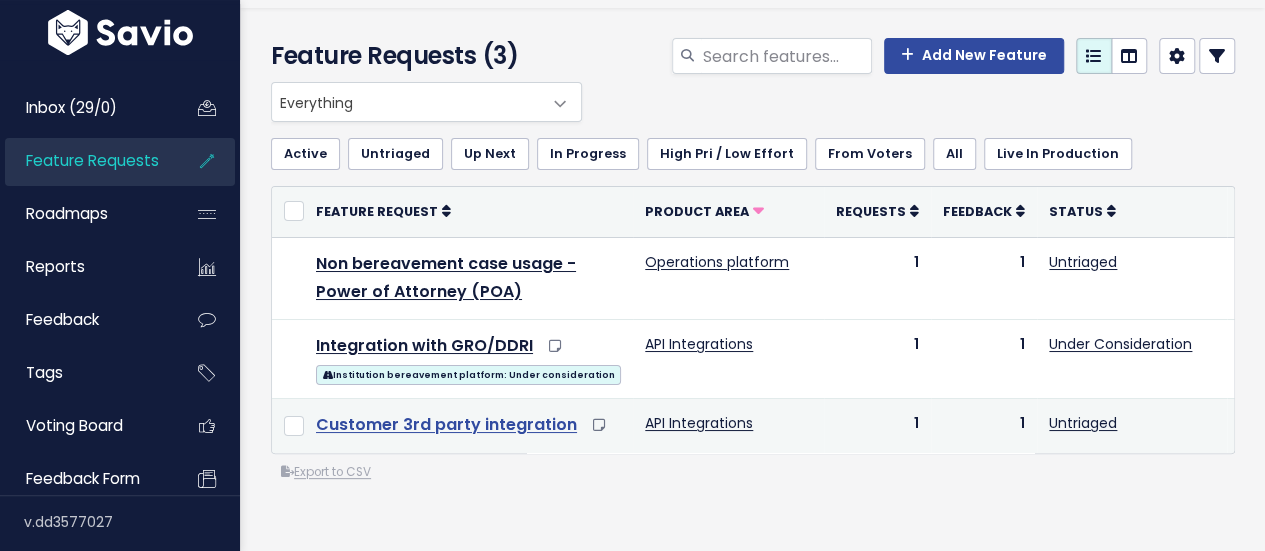 click on "Customer 3rd party integration" at bounding box center (446, 424) 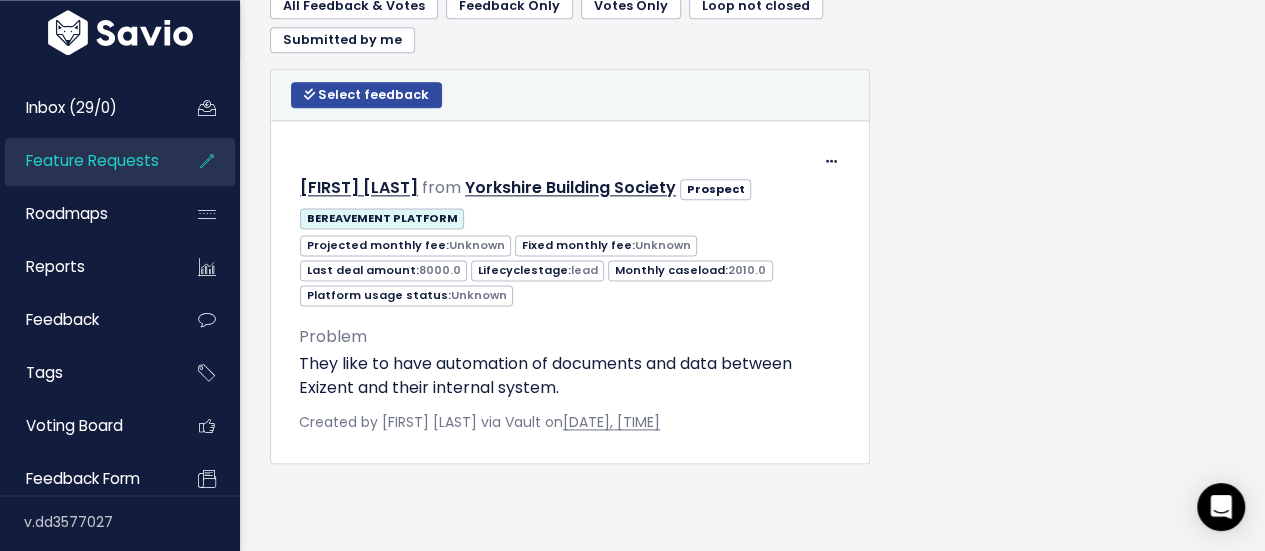 scroll, scrollTop: 1242, scrollLeft: 0, axis: vertical 